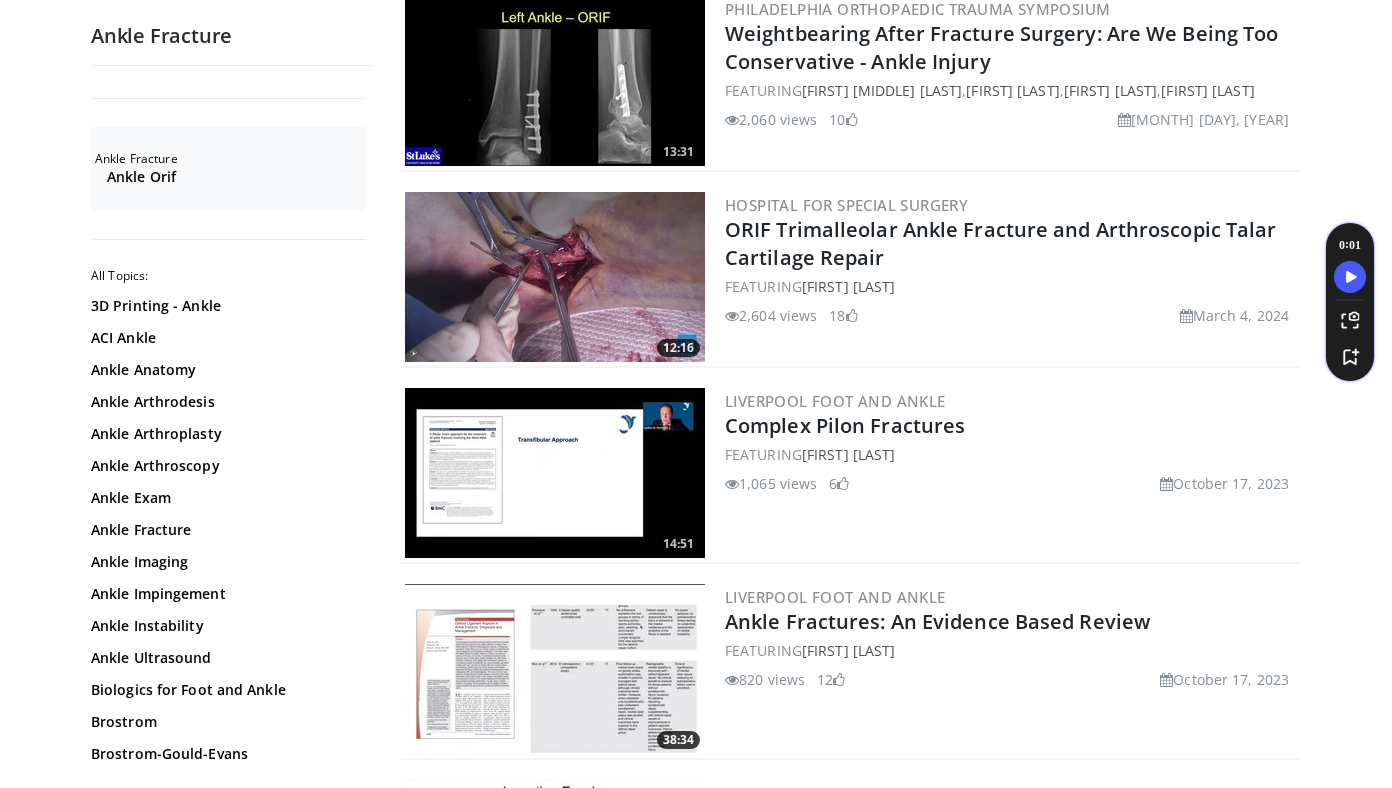 scroll, scrollTop: 3949, scrollLeft: 0, axis: vertical 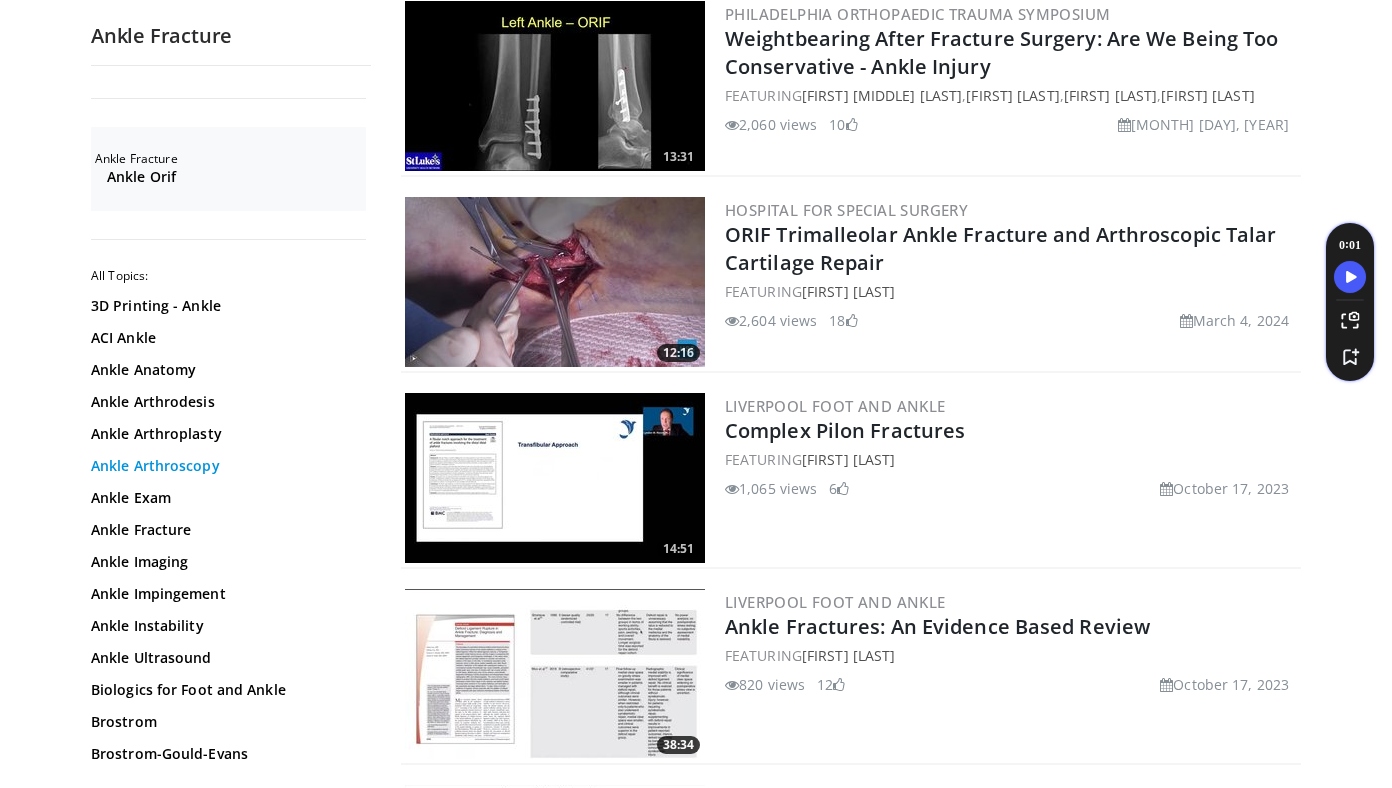click on "Ankle Arthroscopy" at bounding box center [226, 466] 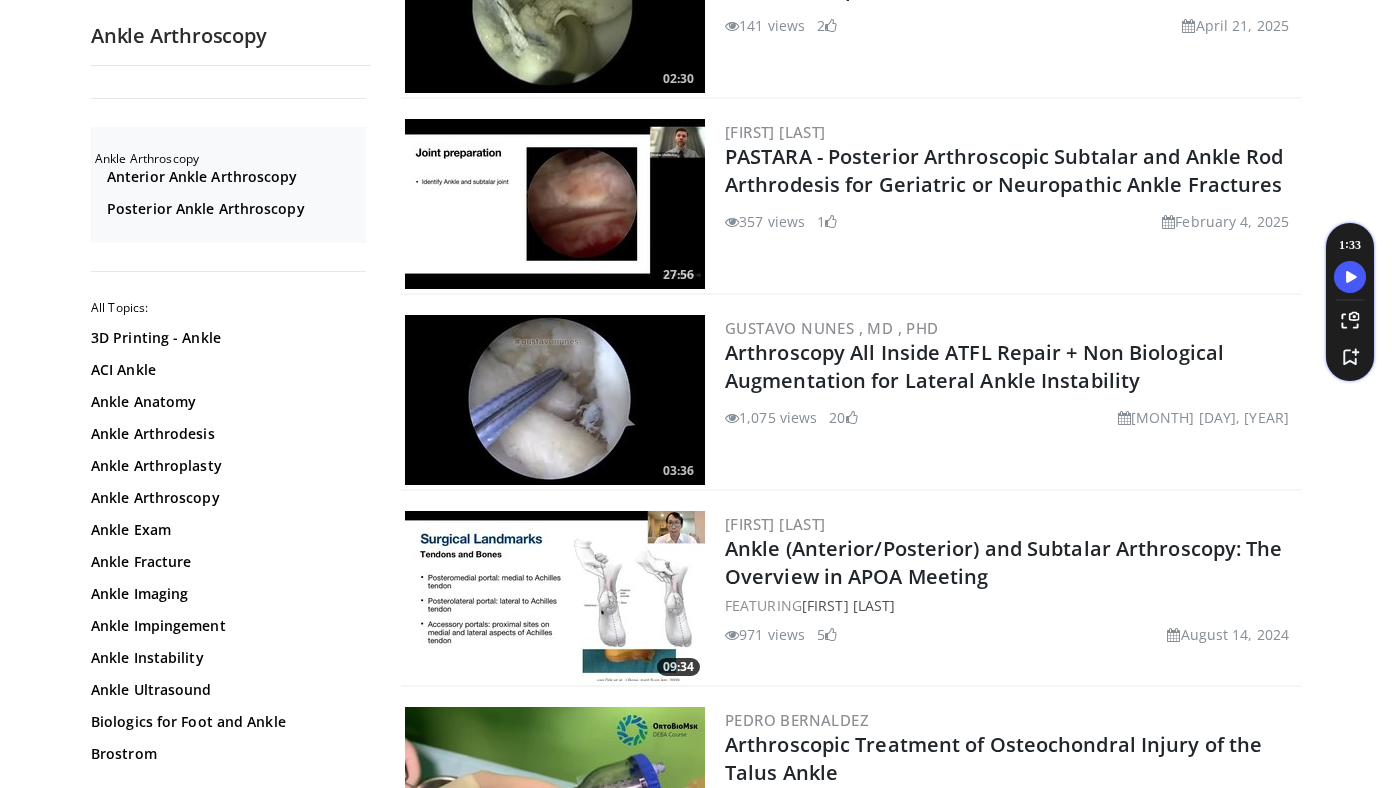 scroll, scrollTop: 0, scrollLeft: 0, axis: both 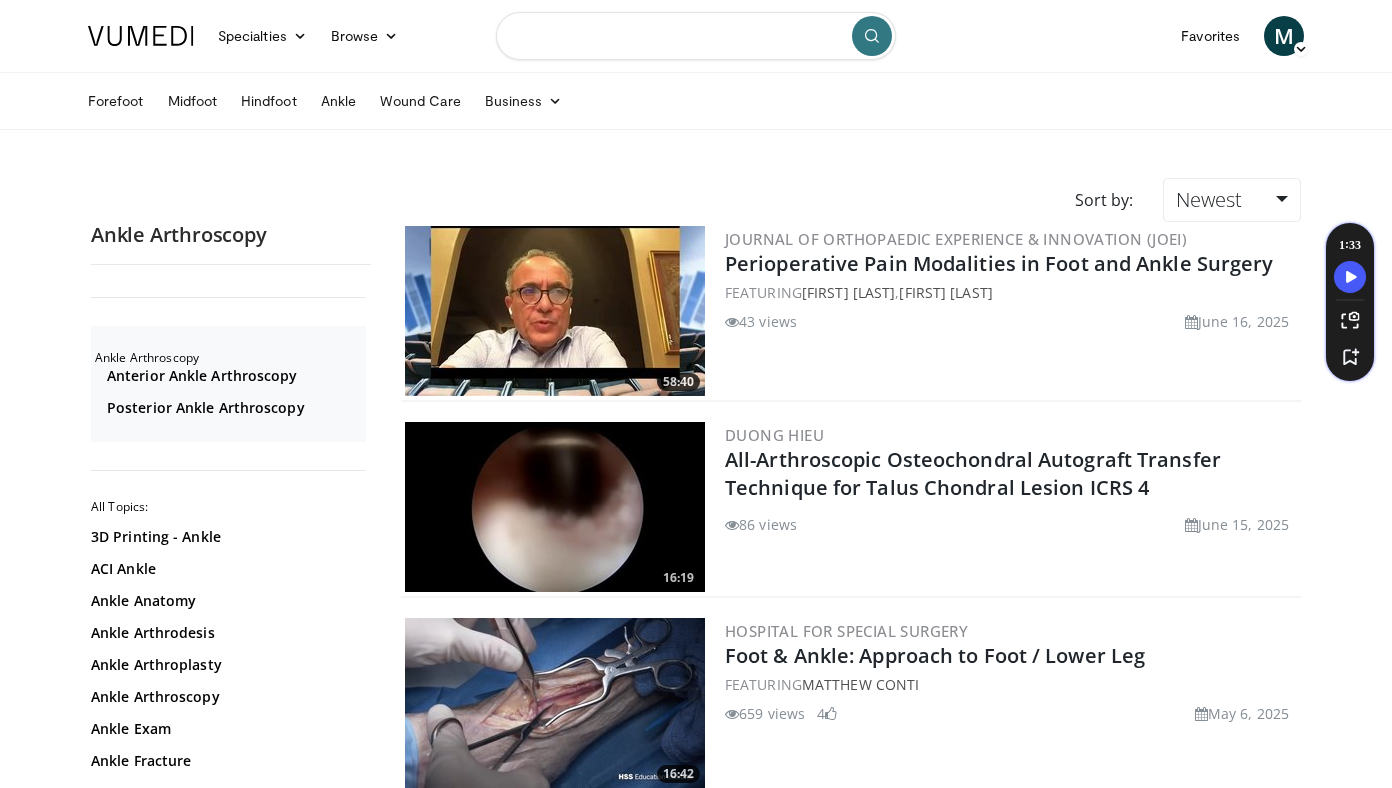 click at bounding box center (696, 36) 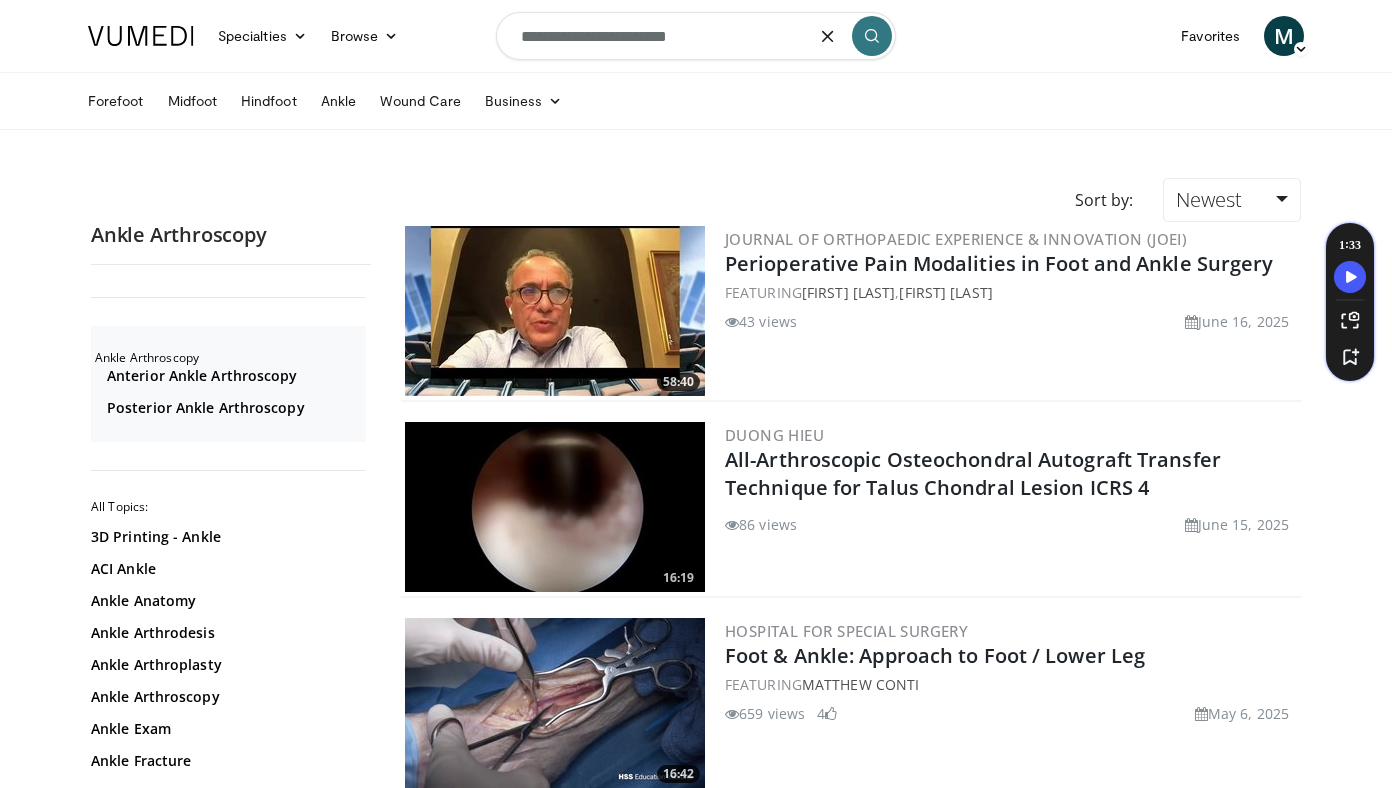 type on "**********" 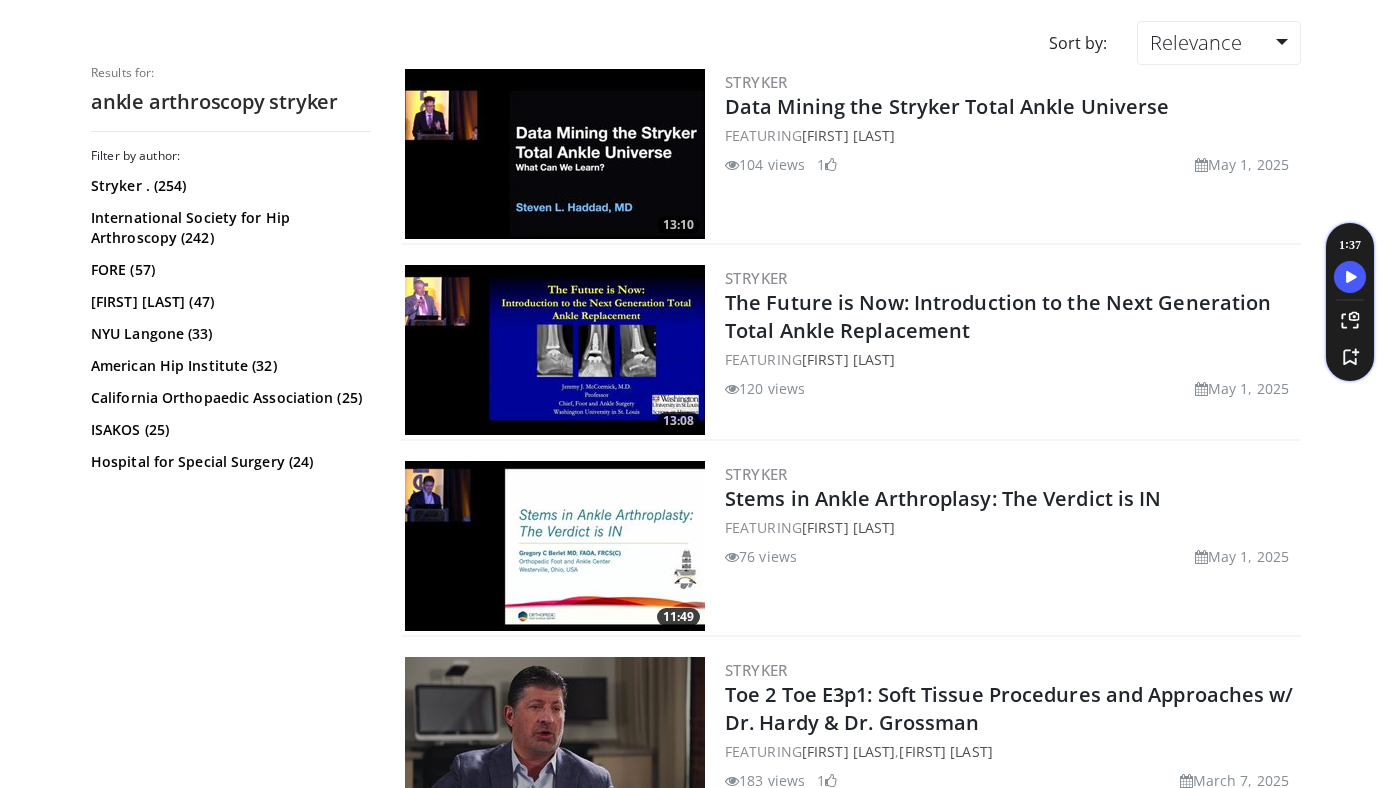 scroll, scrollTop: 0, scrollLeft: 0, axis: both 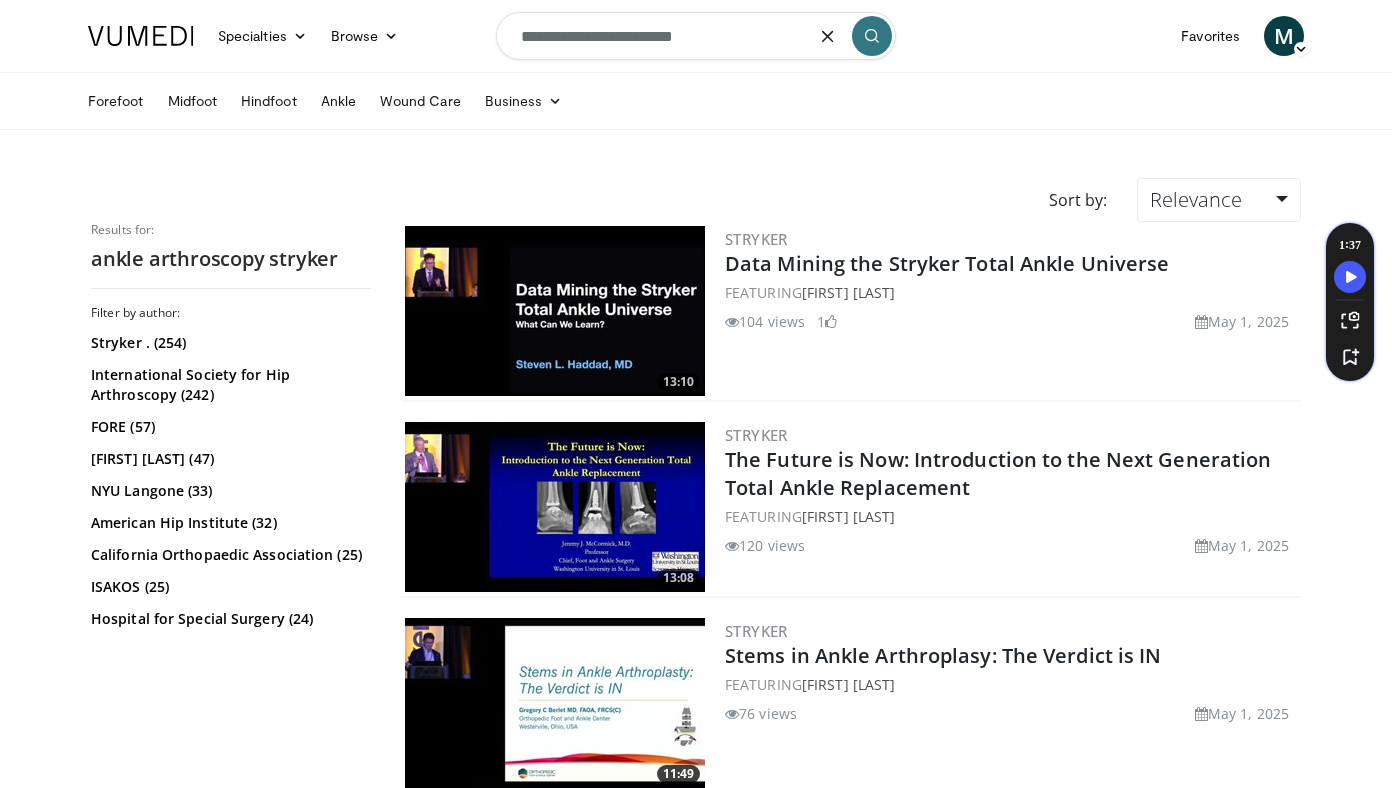 click on "**********" at bounding box center (696, 36) 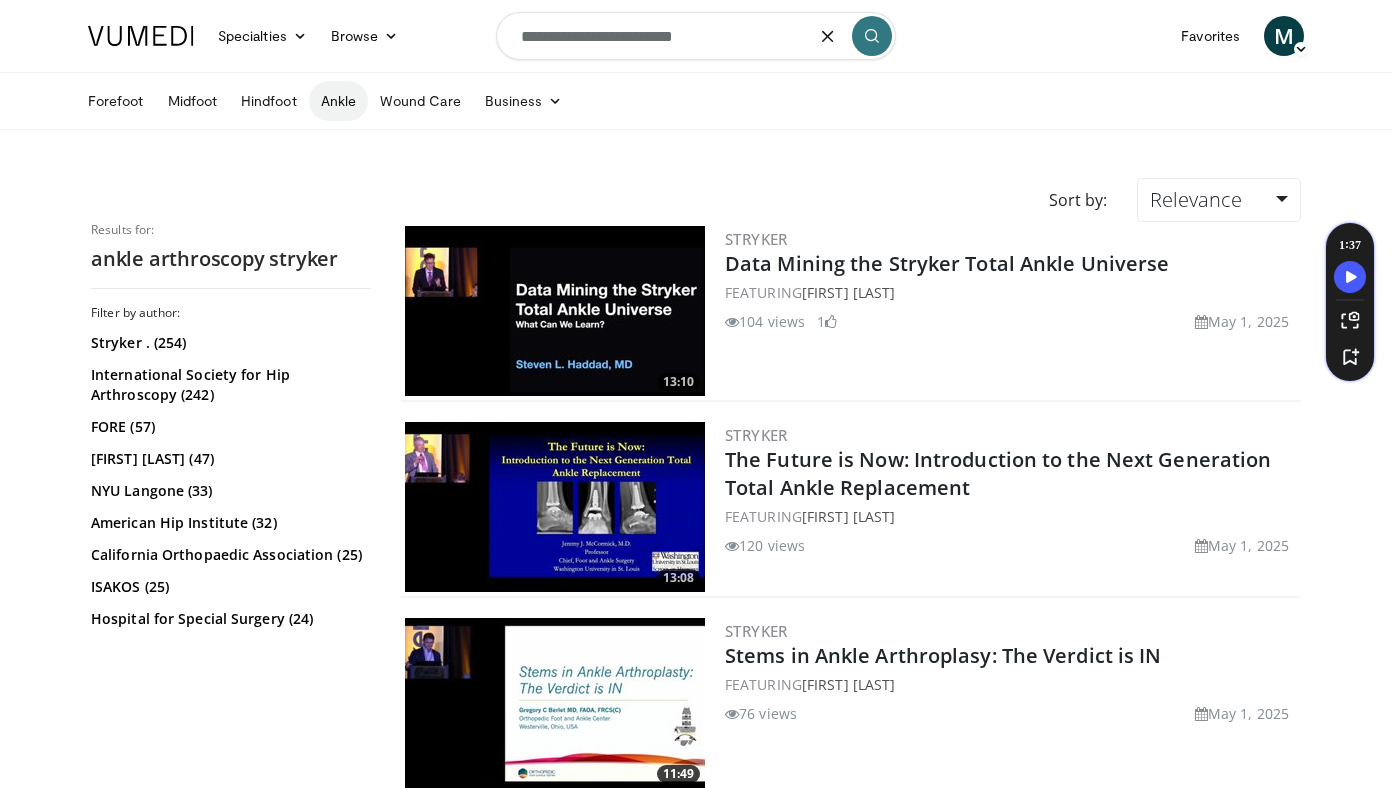 click on "Ankle" at bounding box center (338, 101) 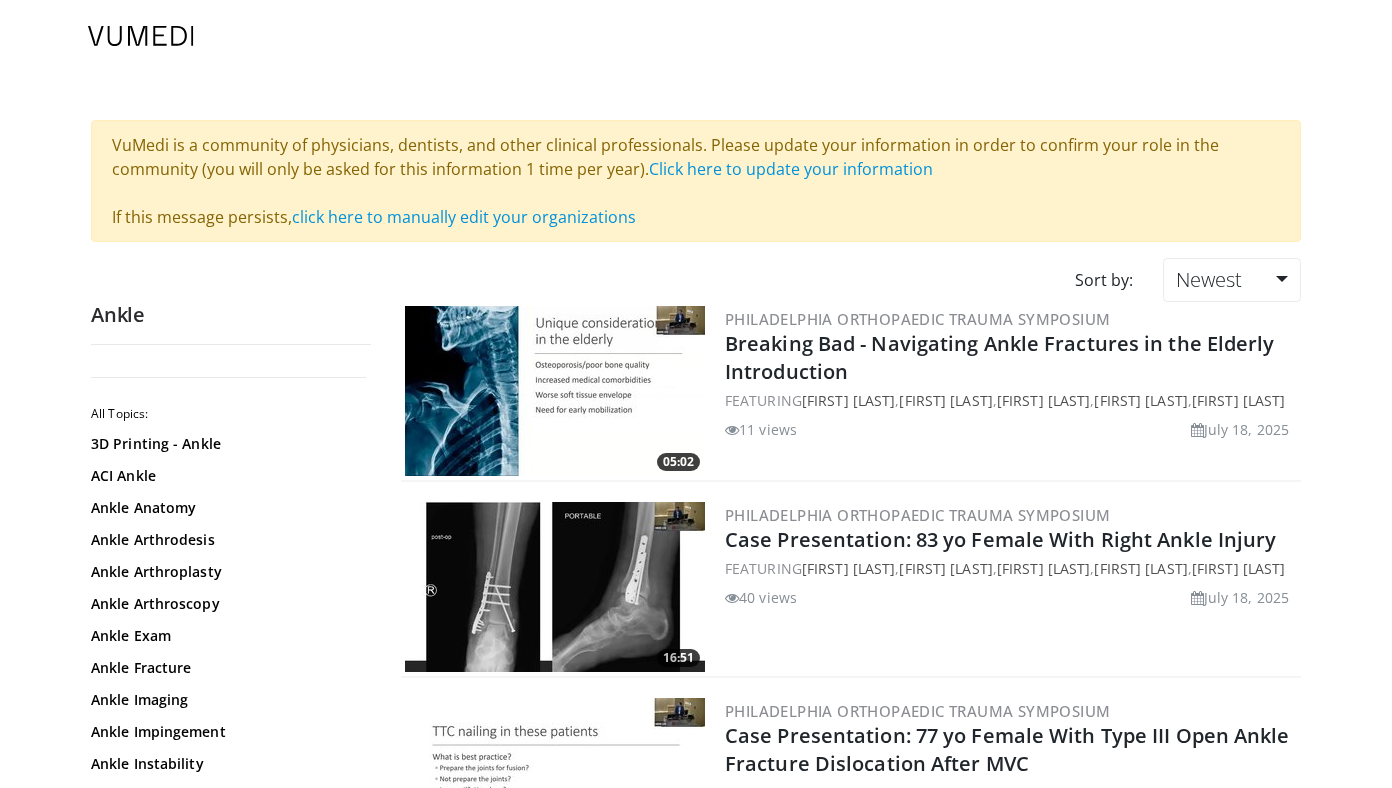 scroll, scrollTop: 0, scrollLeft: 0, axis: both 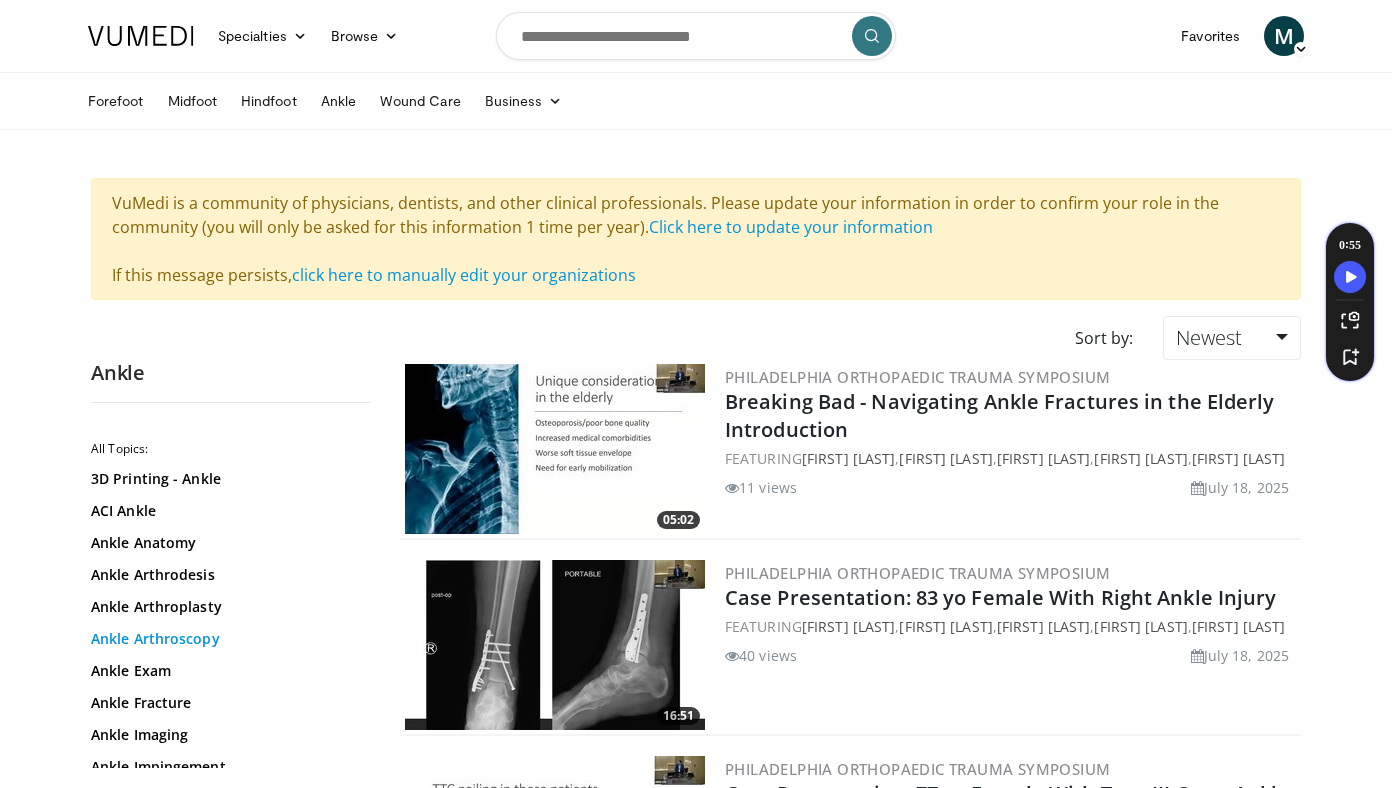 click on "Ankle Arthroscopy" at bounding box center (226, 639) 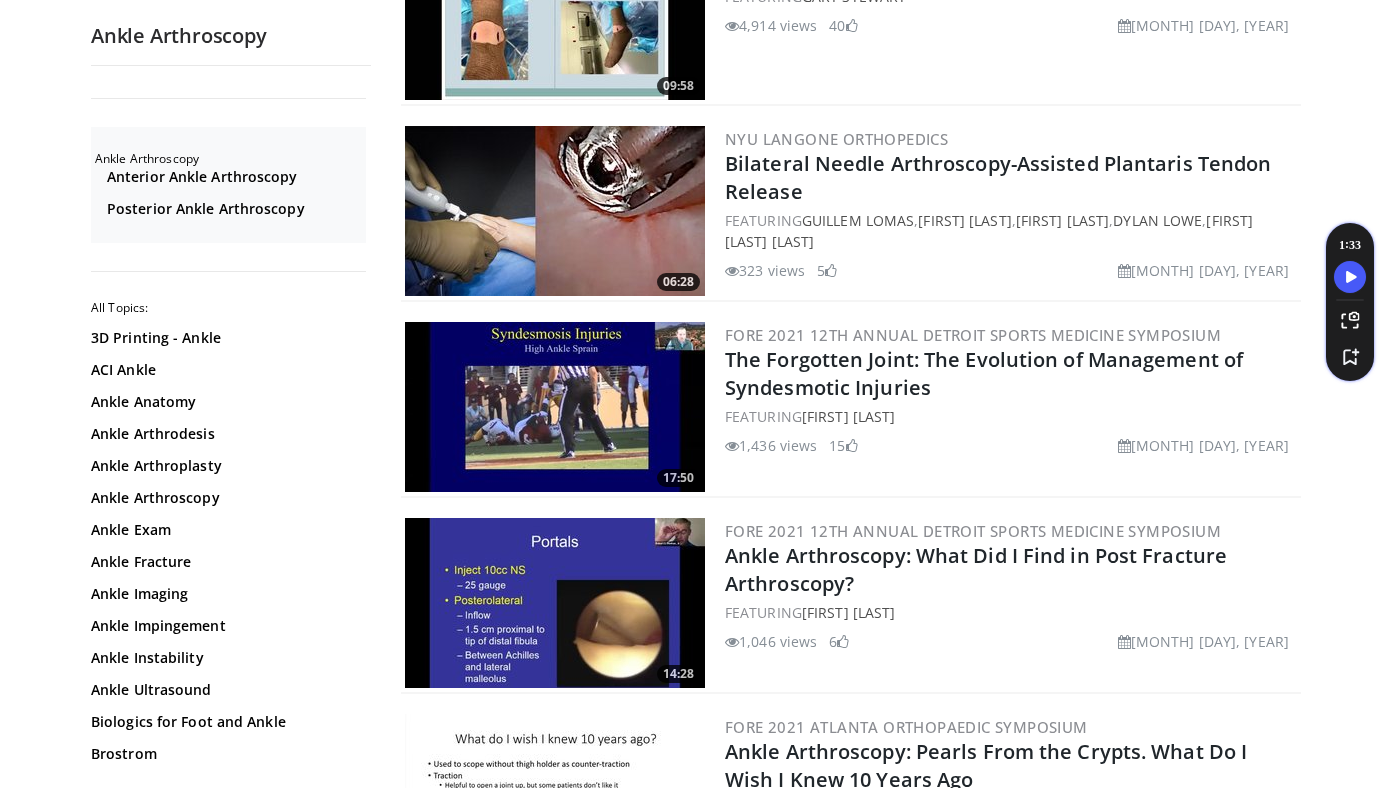 scroll, scrollTop: 3936, scrollLeft: 0, axis: vertical 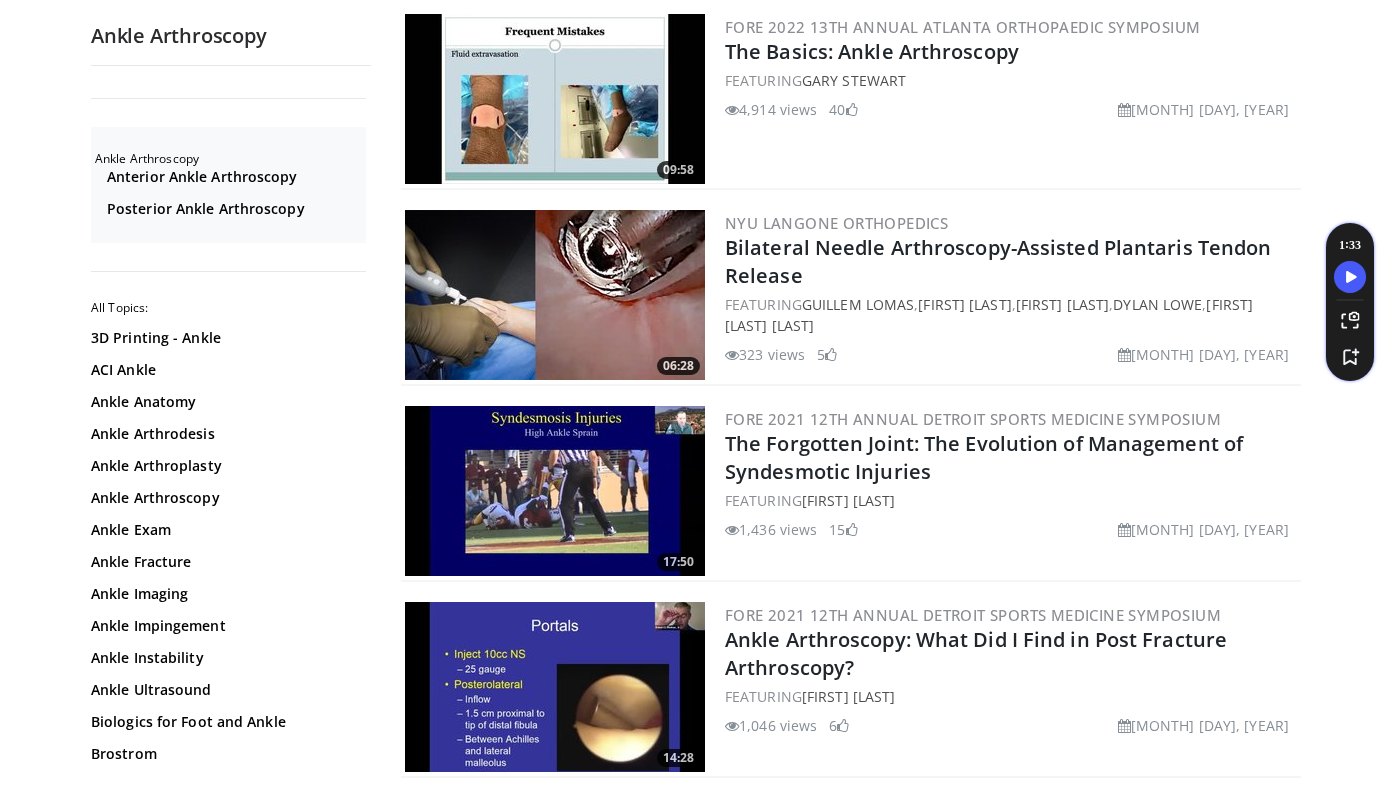 click at bounding box center (555, 99) 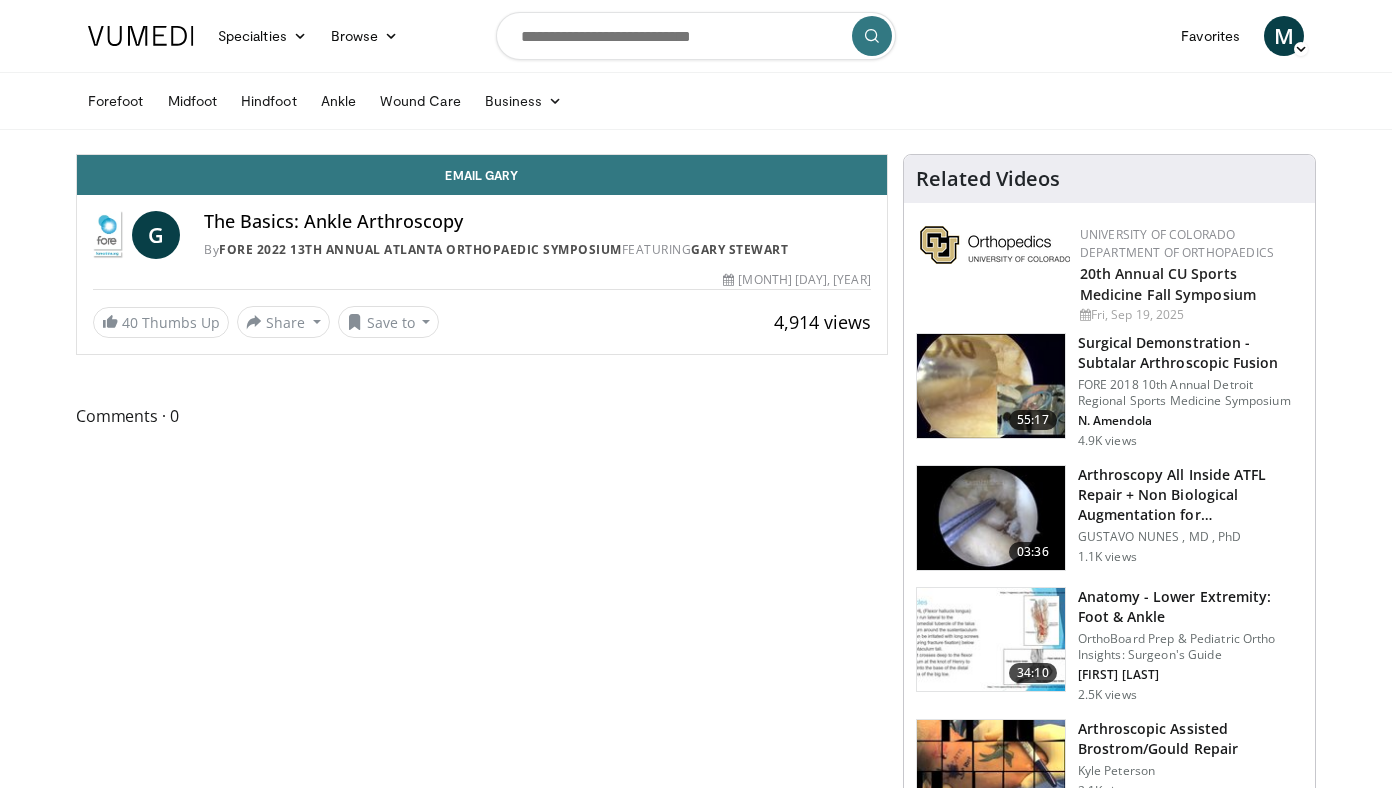 scroll, scrollTop: 0, scrollLeft: 0, axis: both 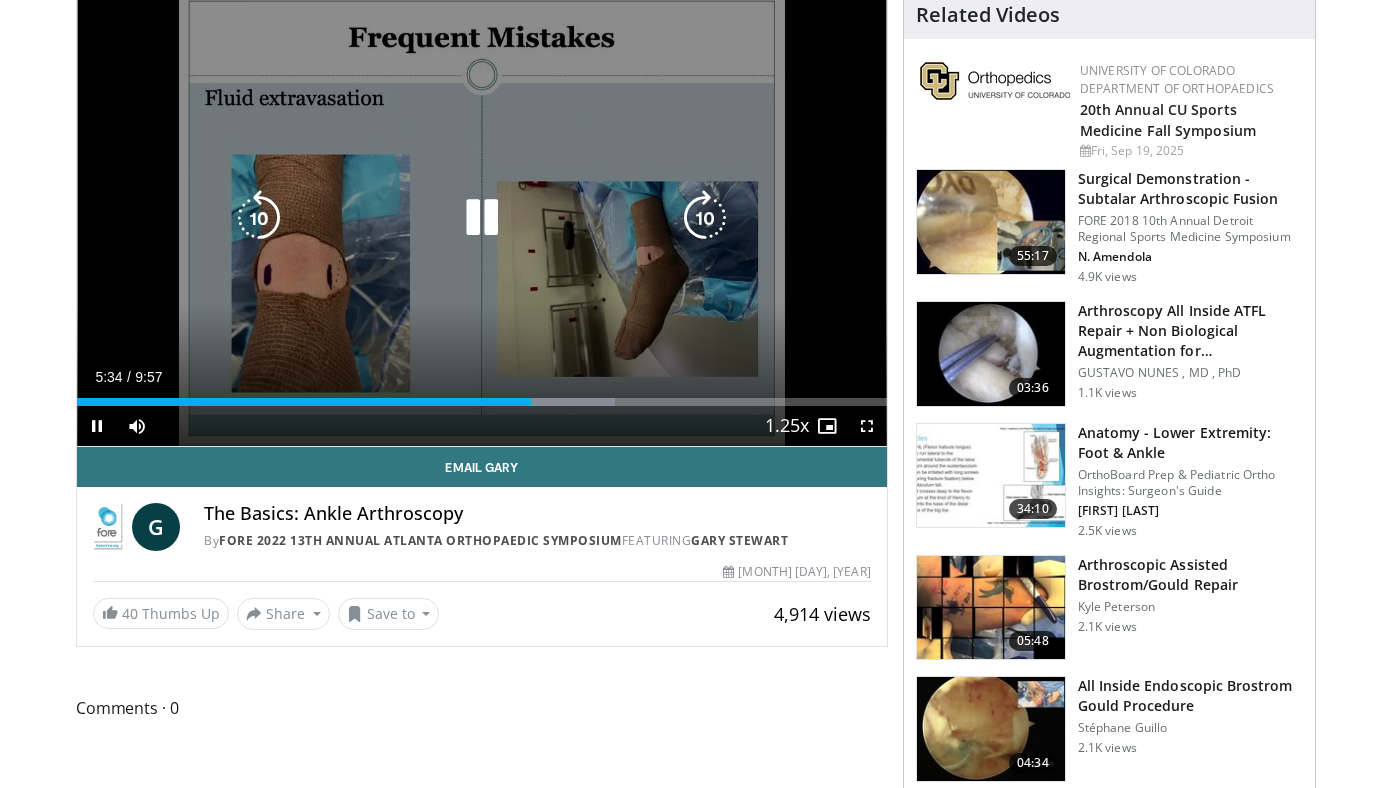 click on "10 seconds
Tap to unmute" at bounding box center [482, 218] 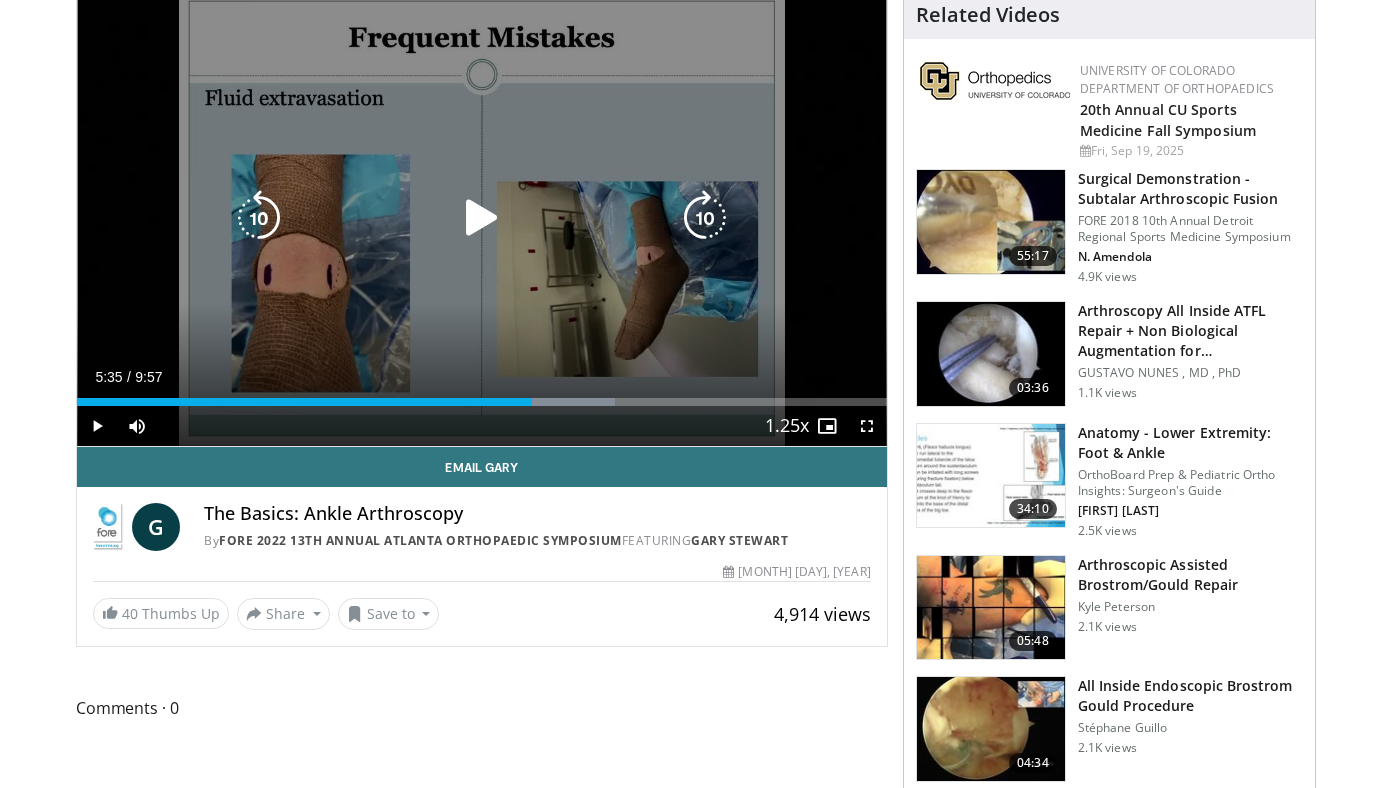 click at bounding box center [482, 218] 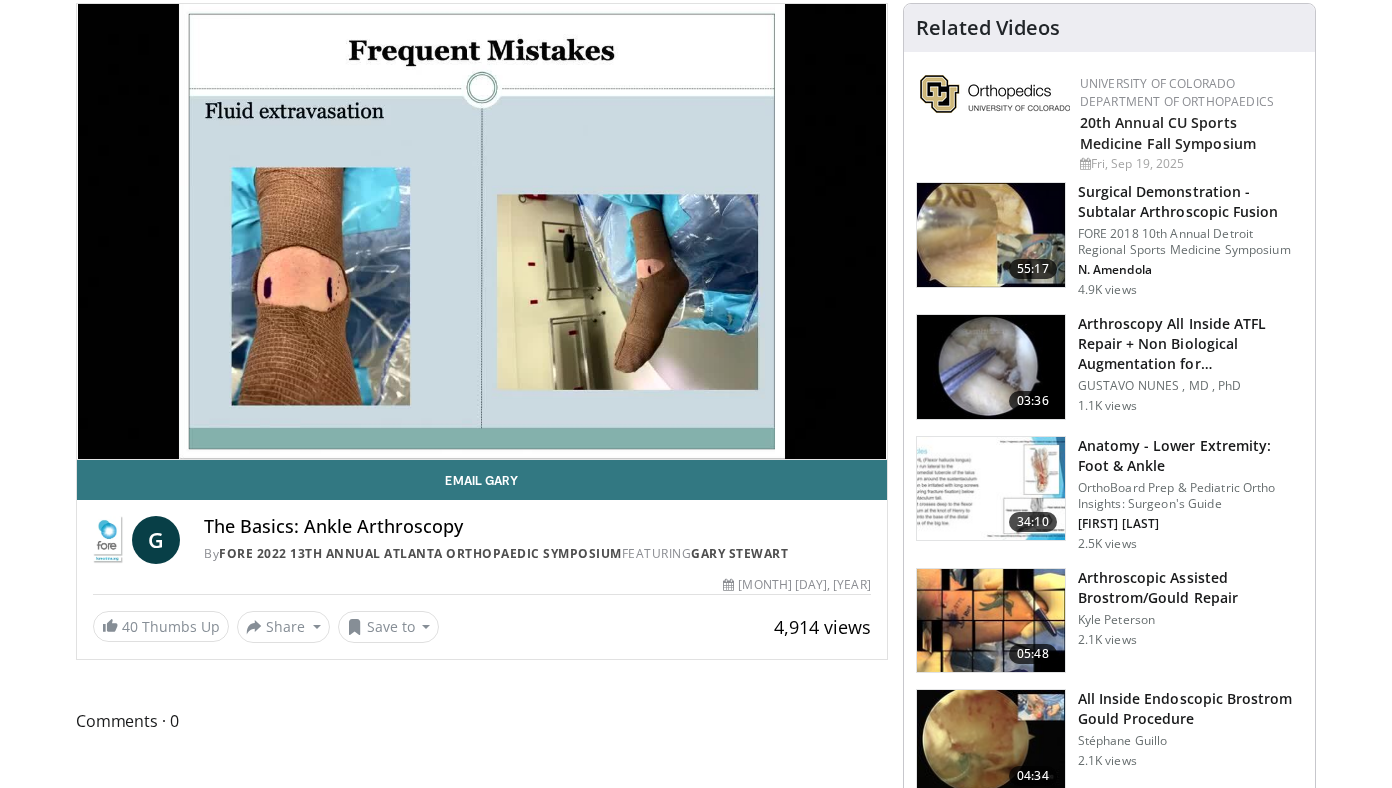 scroll, scrollTop: 148, scrollLeft: 0, axis: vertical 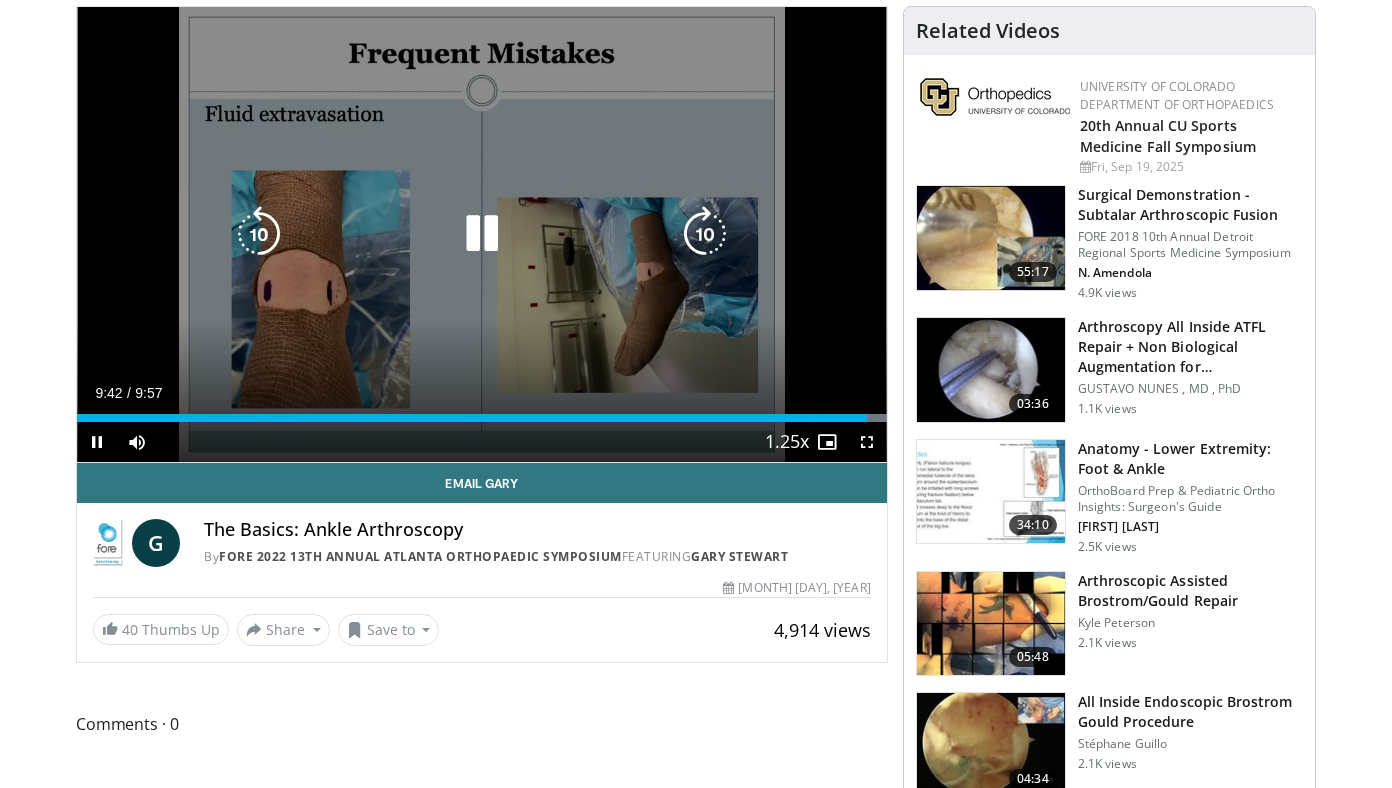 click at bounding box center (482, 234) 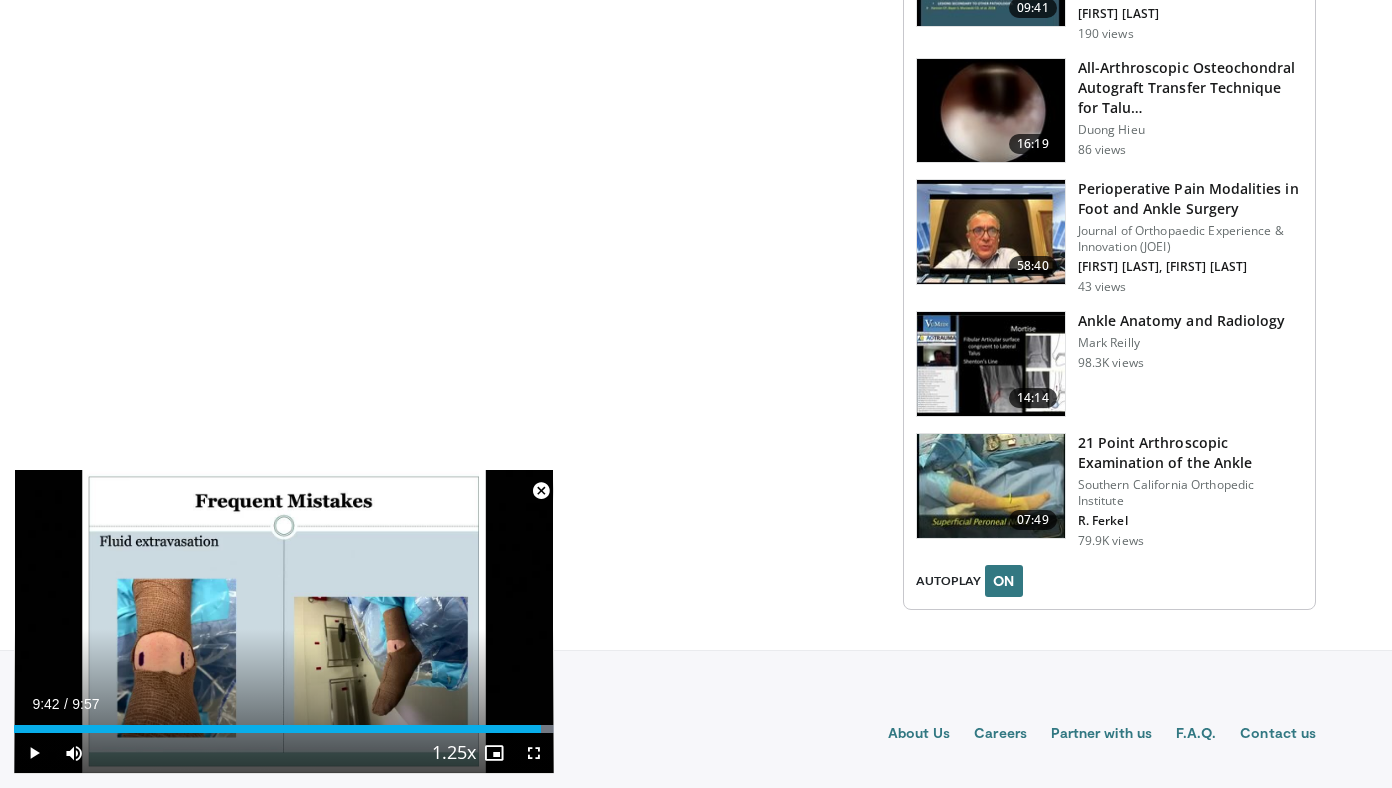 scroll, scrollTop: 2363, scrollLeft: 0, axis: vertical 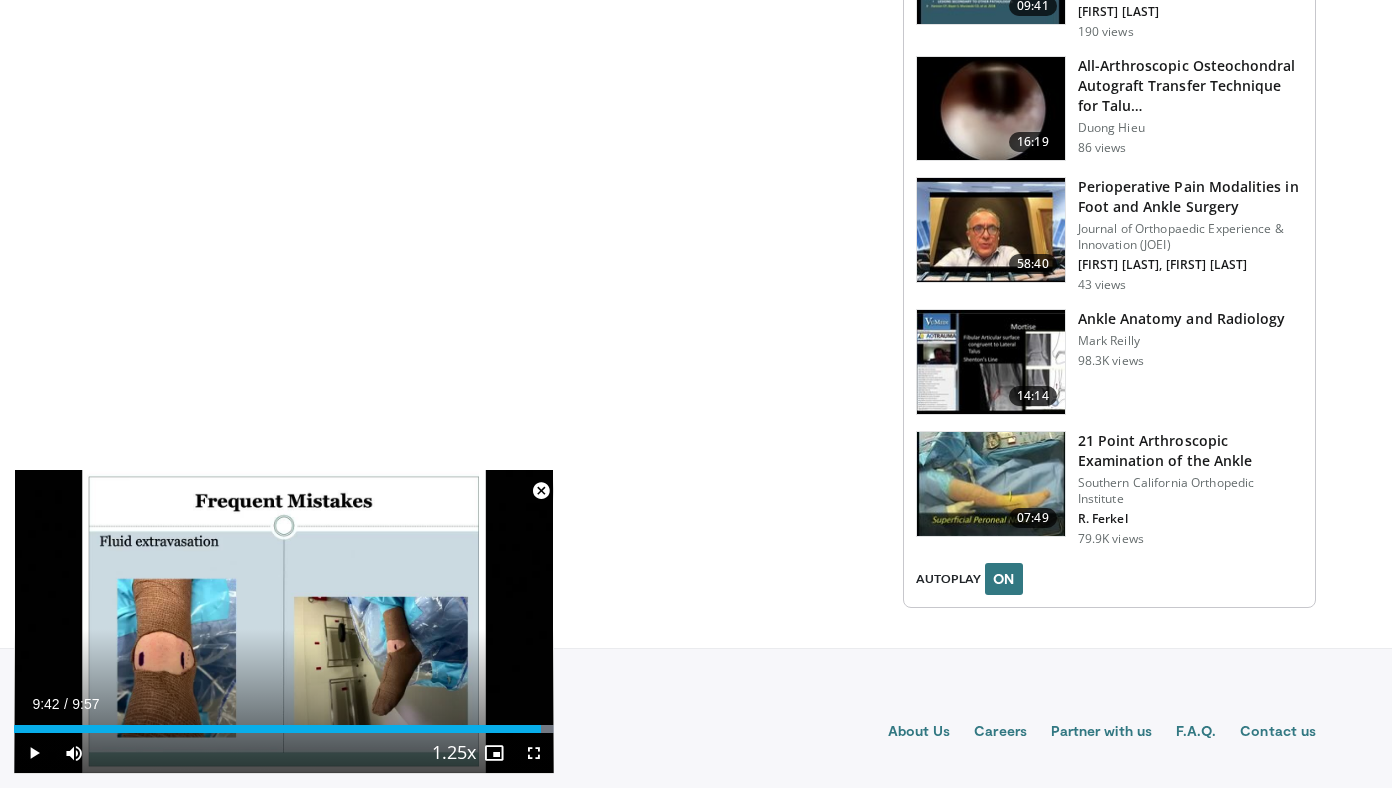 click at bounding box center (991, 484) 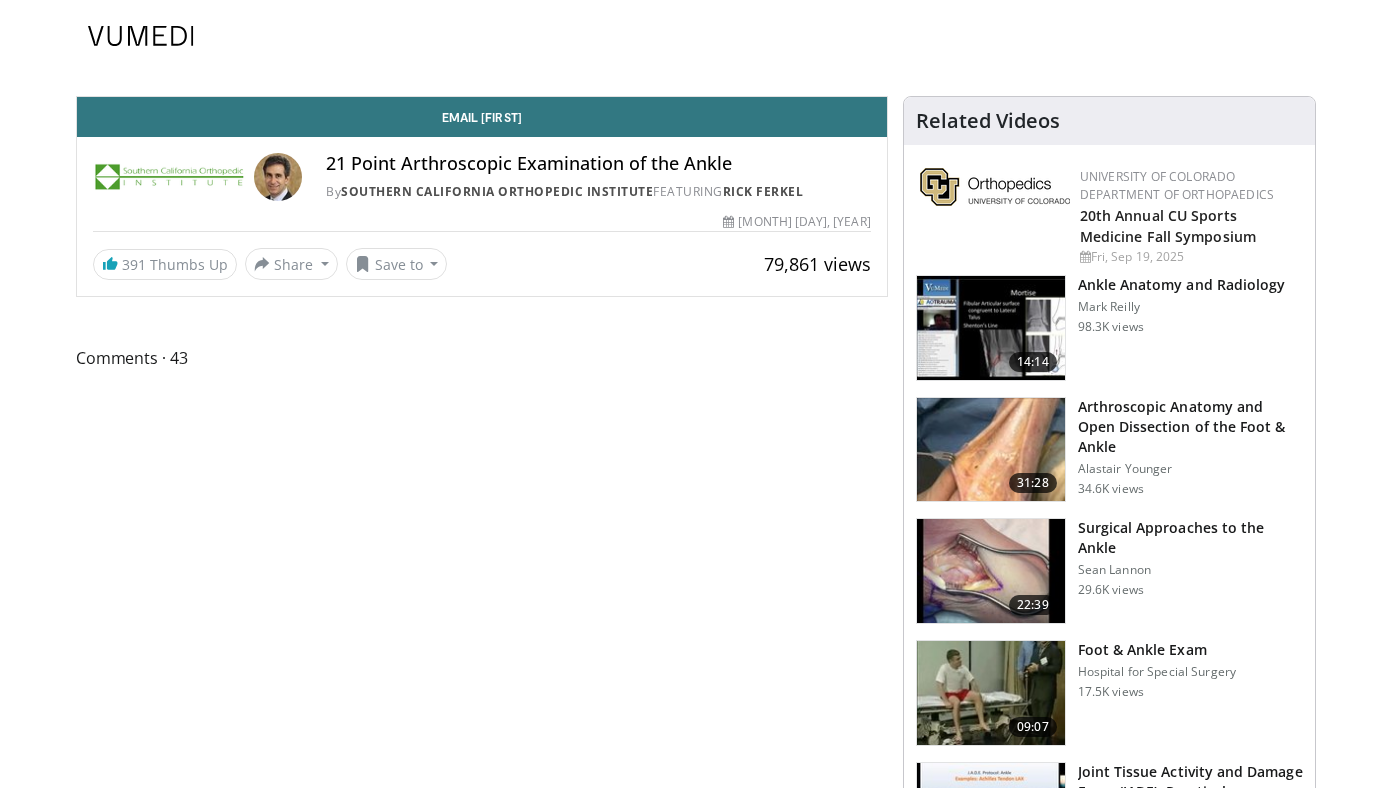 scroll, scrollTop: 0, scrollLeft: 0, axis: both 